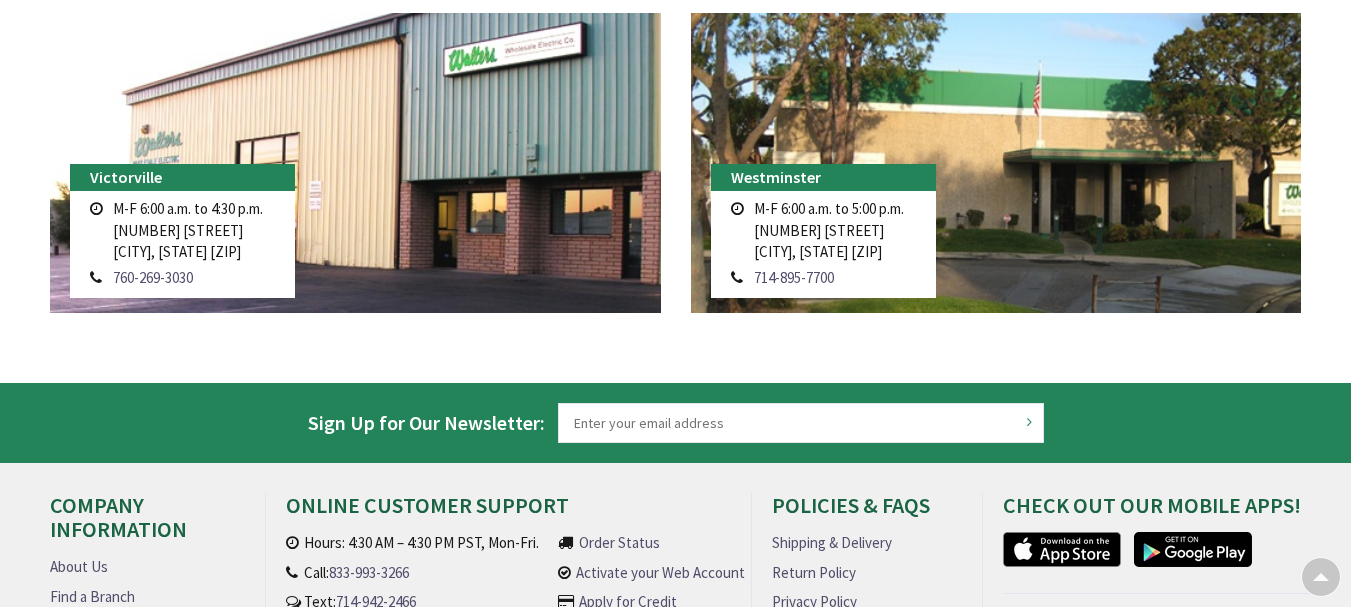 scroll, scrollTop: 5570, scrollLeft: 0, axis: vertical 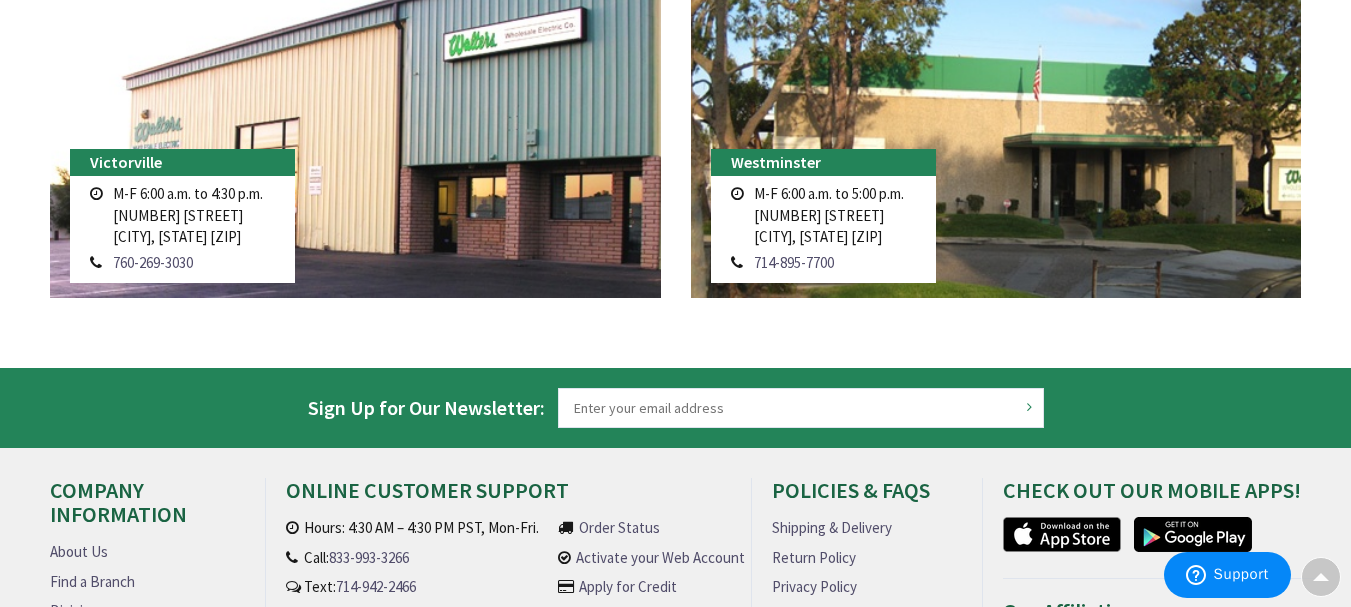 click on "Locations
Search Branches
Anaheim
M-F 6:00 a.m. to 5:00 p.m.                                                      1050 North Kraemer Place
Anaheim, CA 92806
714-630-7321 Read more" at bounding box center (675, -2484) 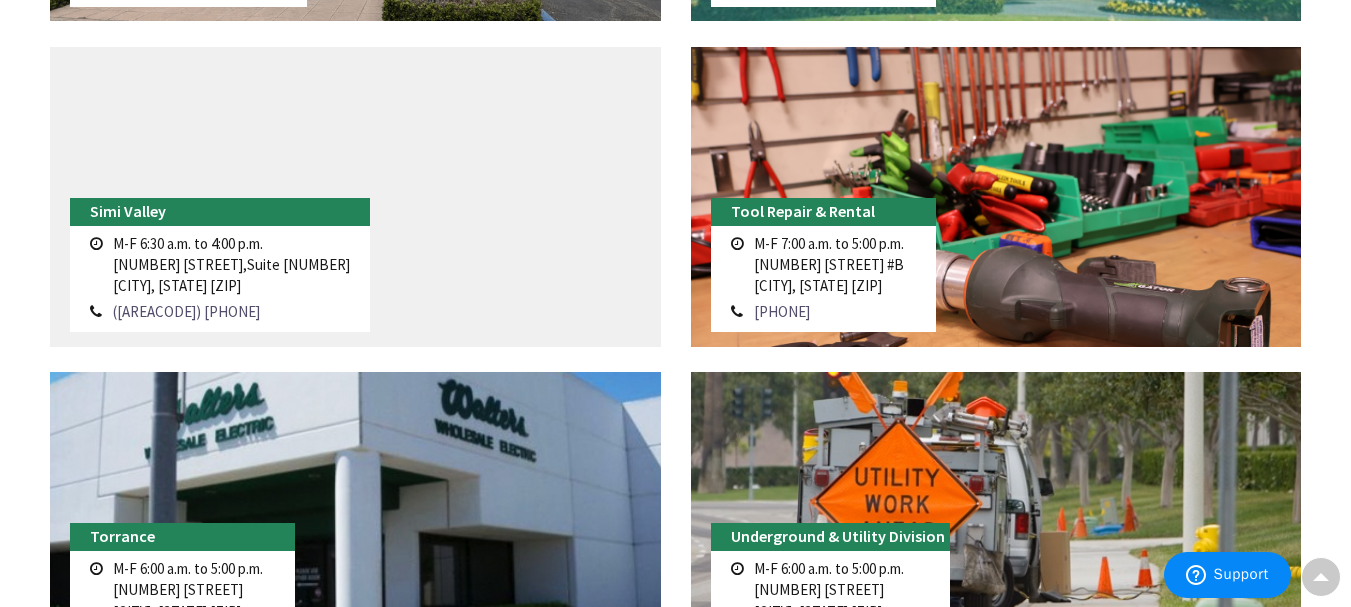 scroll, scrollTop: 5285, scrollLeft: 0, axis: vertical 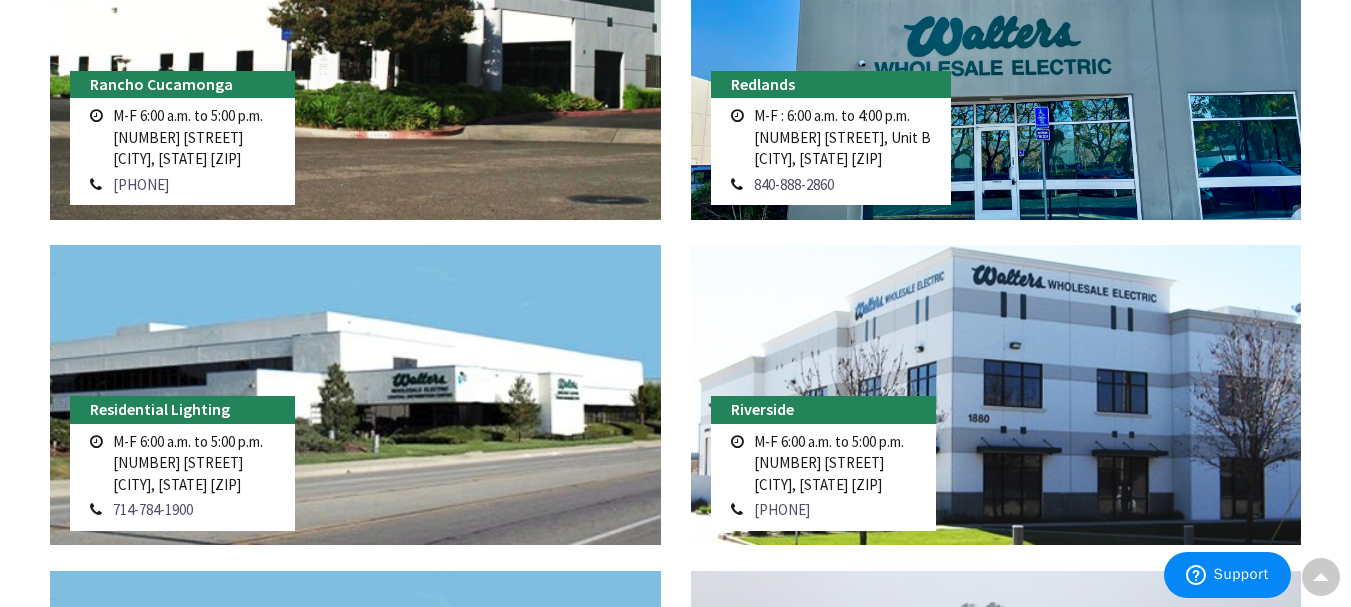 drag, startPoint x: 839, startPoint y: 164, endPoint x: 757, endPoint y: 162, distance: 82.02438 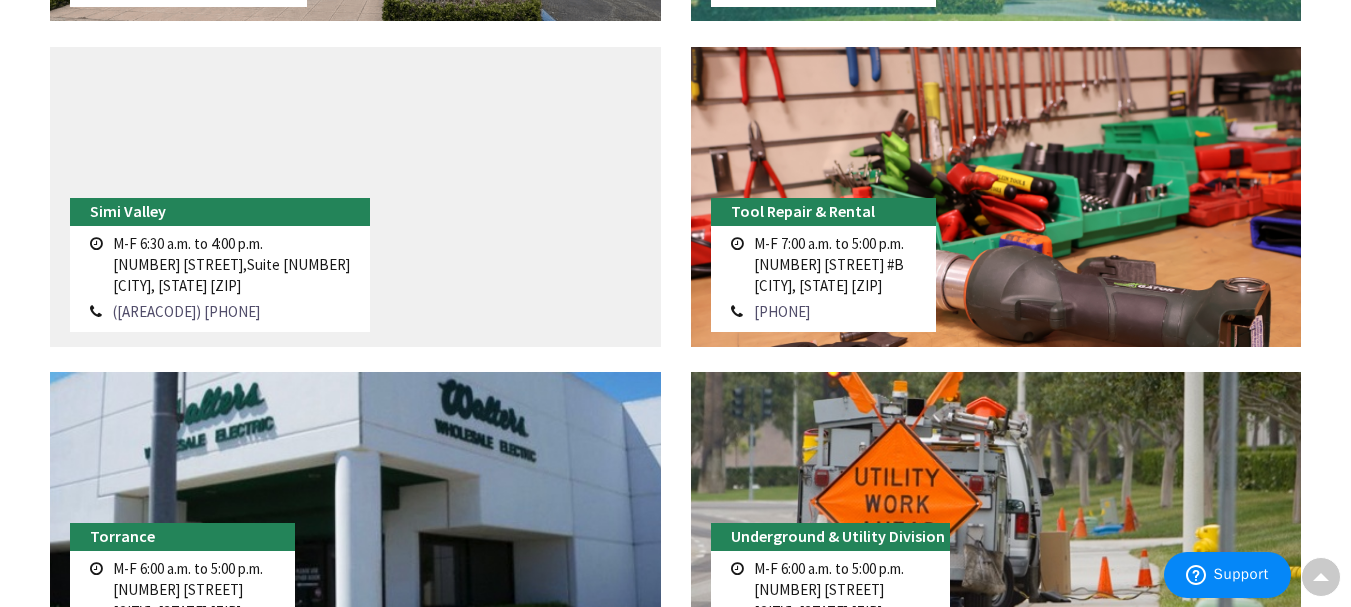 scroll, scrollTop: 5485, scrollLeft: 0, axis: vertical 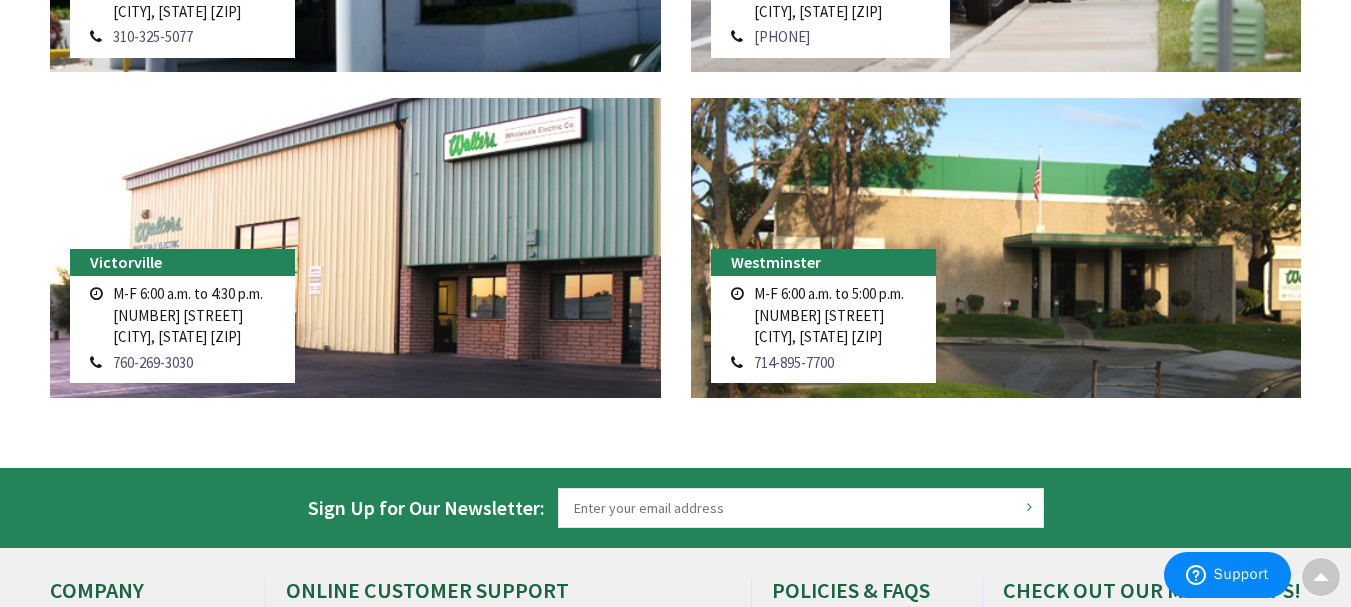 drag, startPoint x: 853, startPoint y: 337, endPoint x: 754, endPoint y: 338, distance: 99.00505 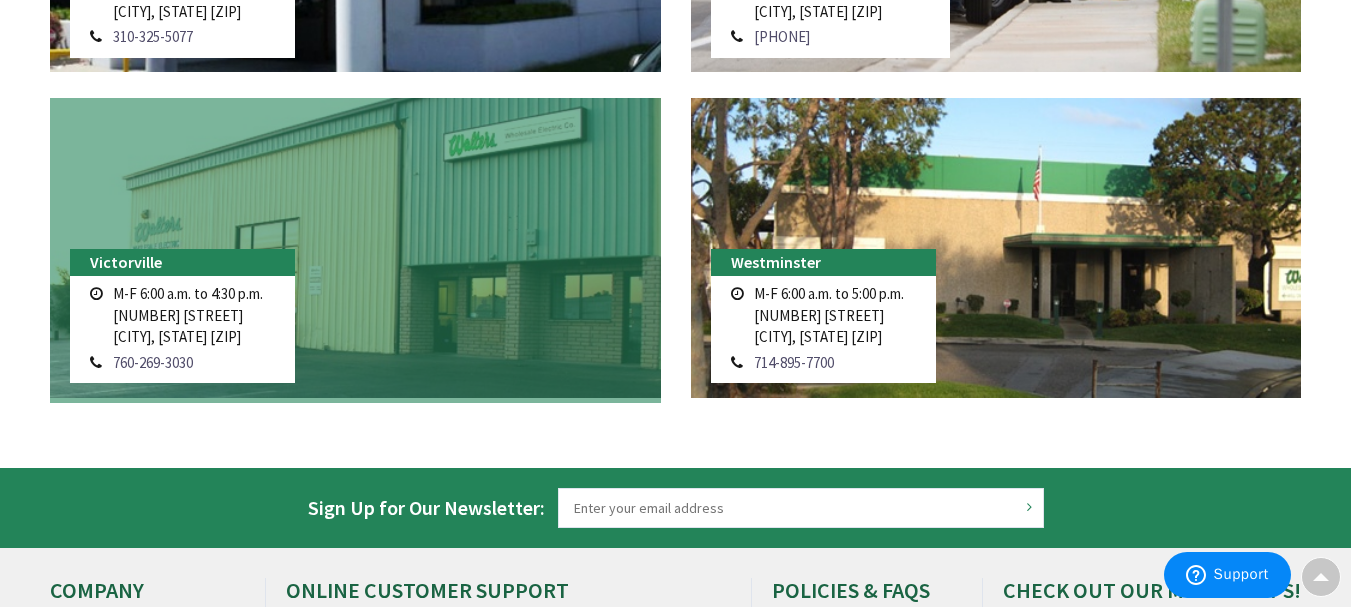 drag, startPoint x: 288, startPoint y: 261, endPoint x: 191, endPoint y: 206, distance: 111.50785 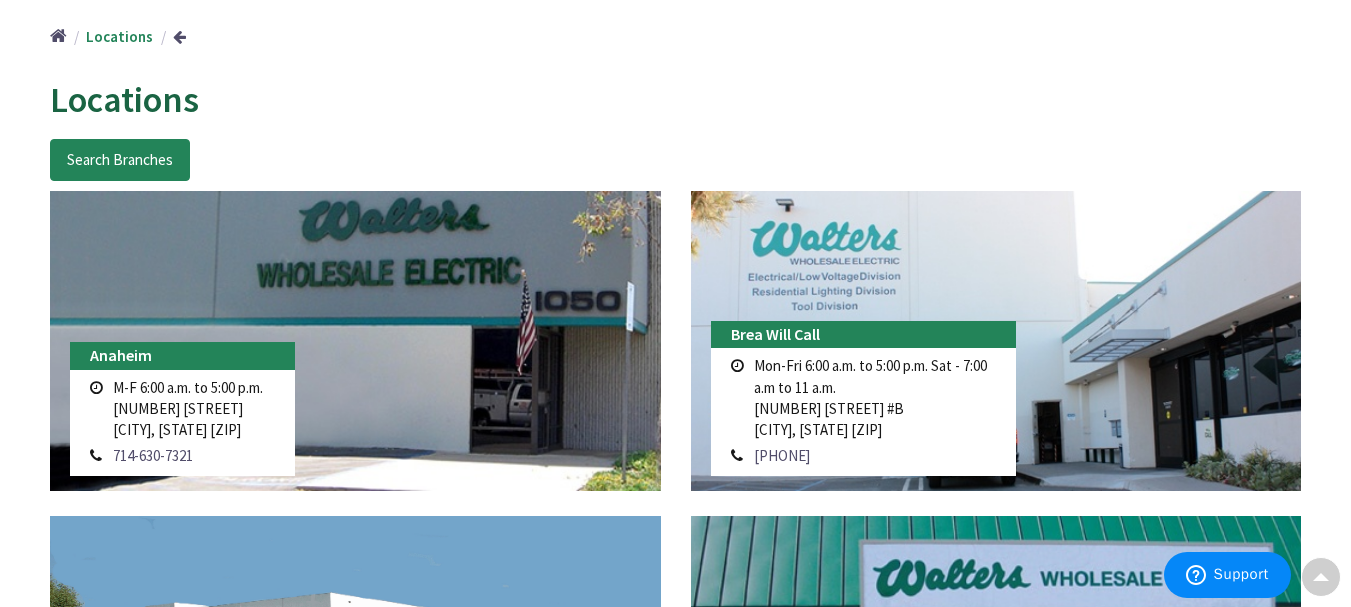 scroll, scrollTop: 0, scrollLeft: 0, axis: both 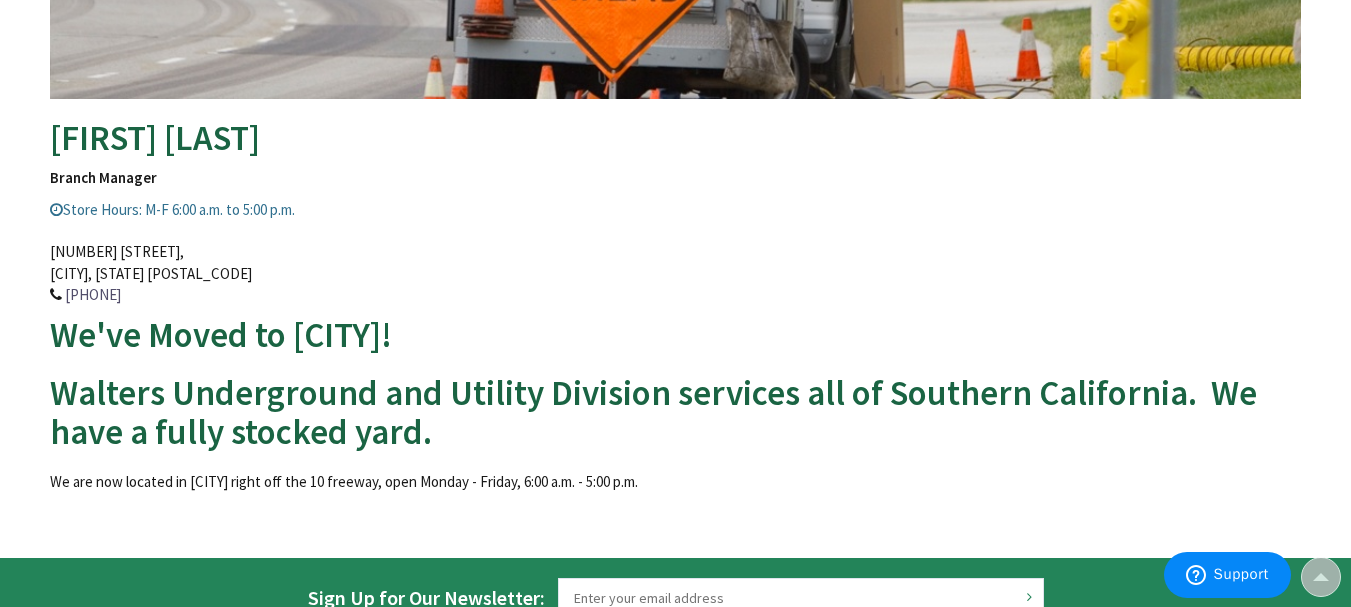 click at bounding box center (56, 294) 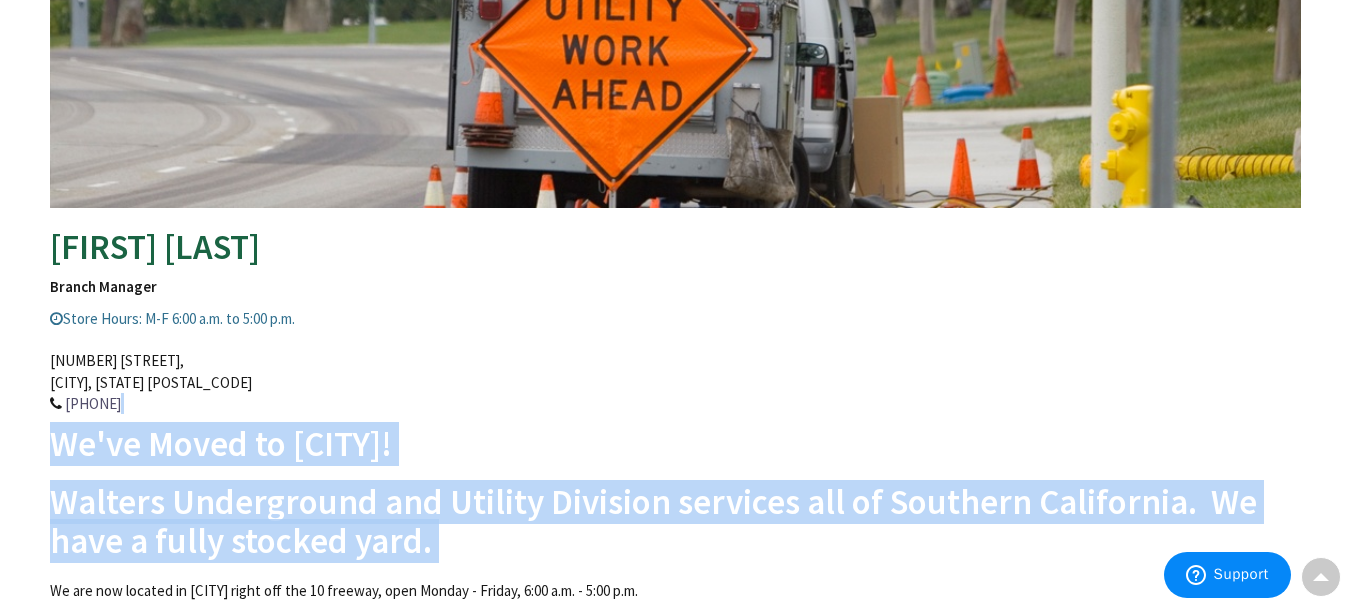 scroll, scrollTop: 579, scrollLeft: 0, axis: vertical 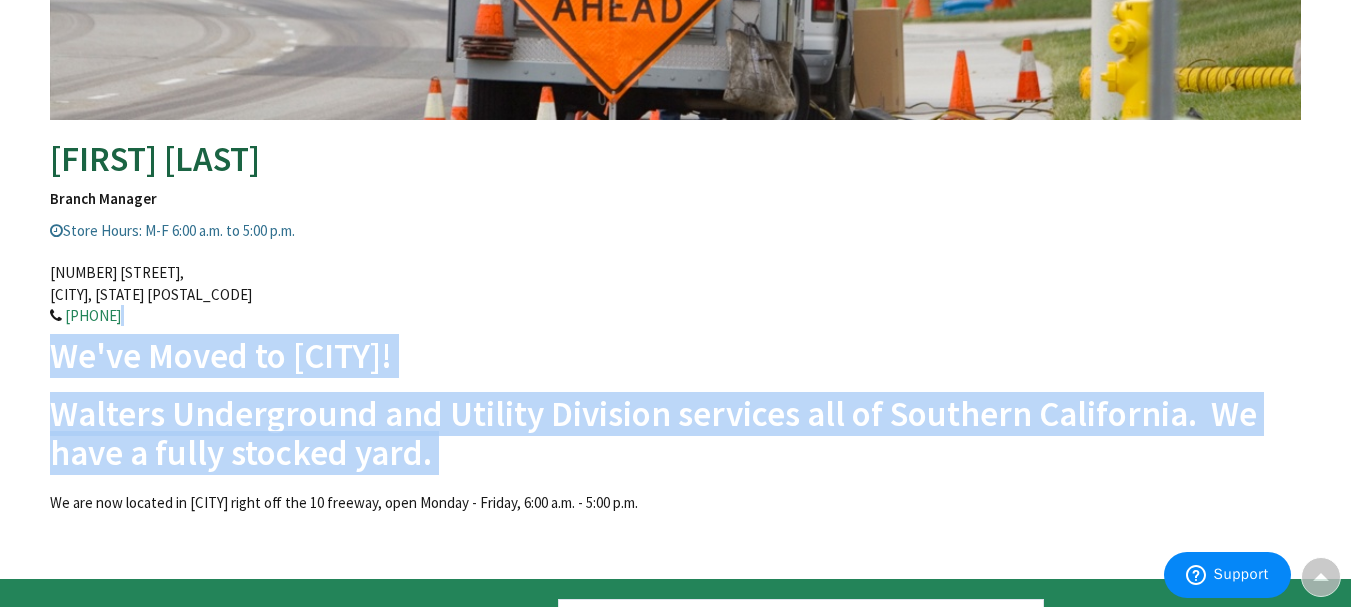 drag, startPoint x: 159, startPoint y: 596, endPoint x: 66, endPoint y: 319, distance: 292.19513 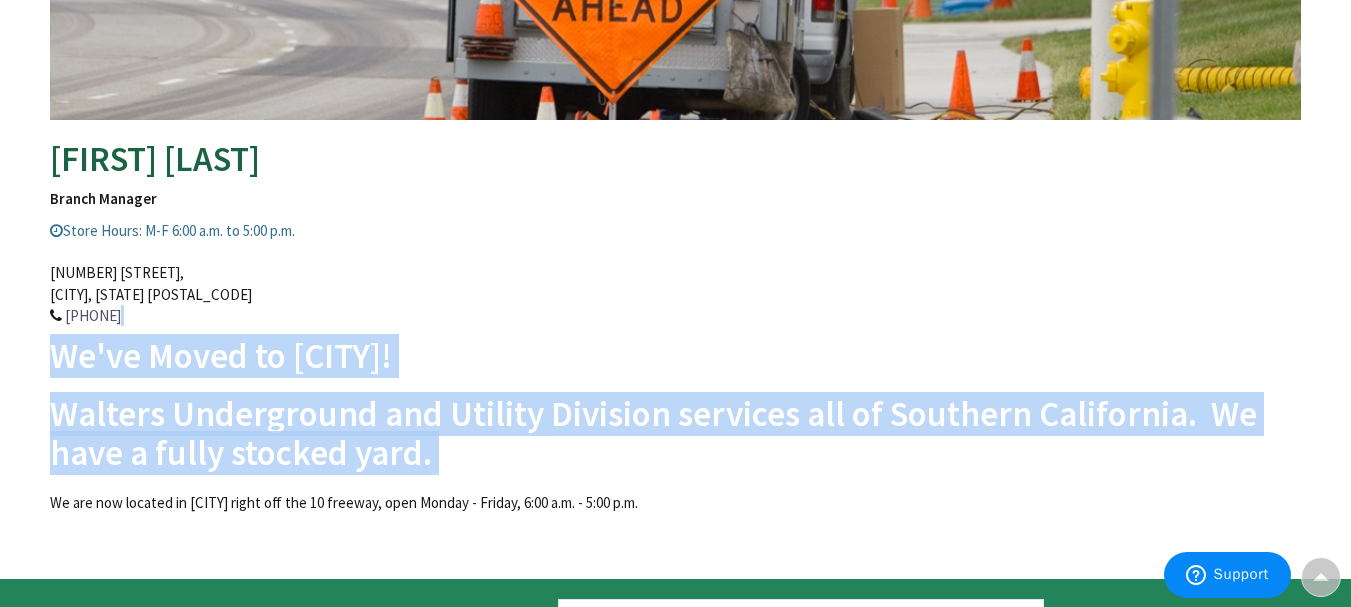 copy on "714-784-1730" 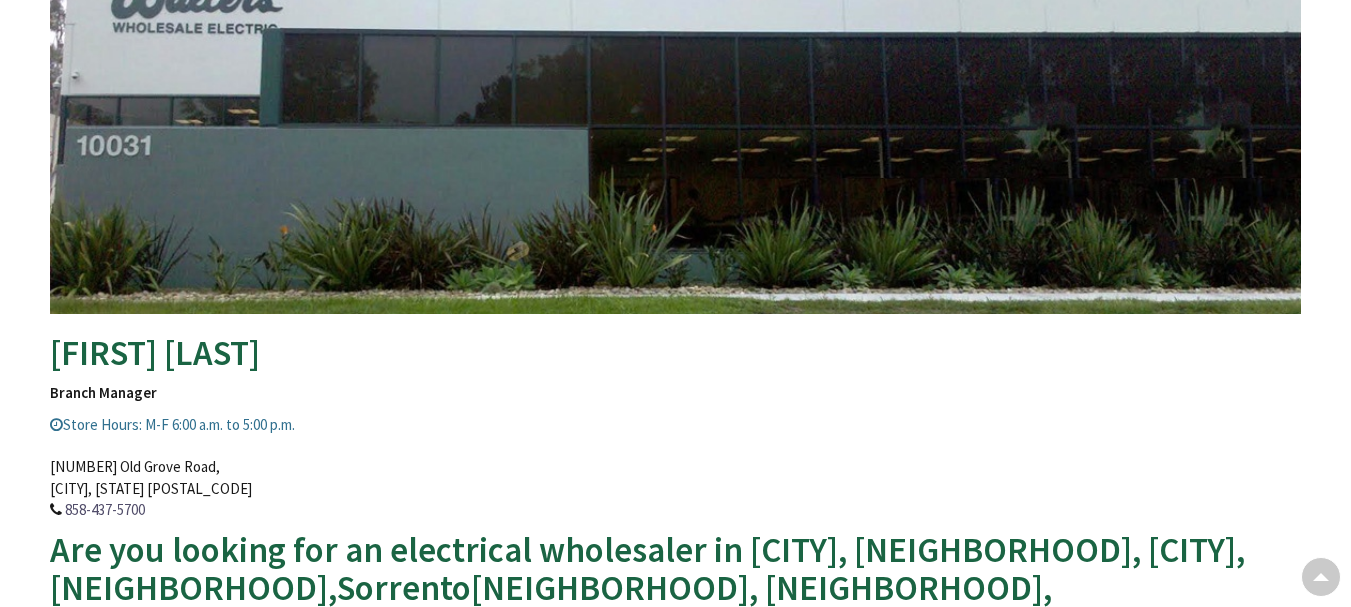 scroll, scrollTop: 385, scrollLeft: 0, axis: vertical 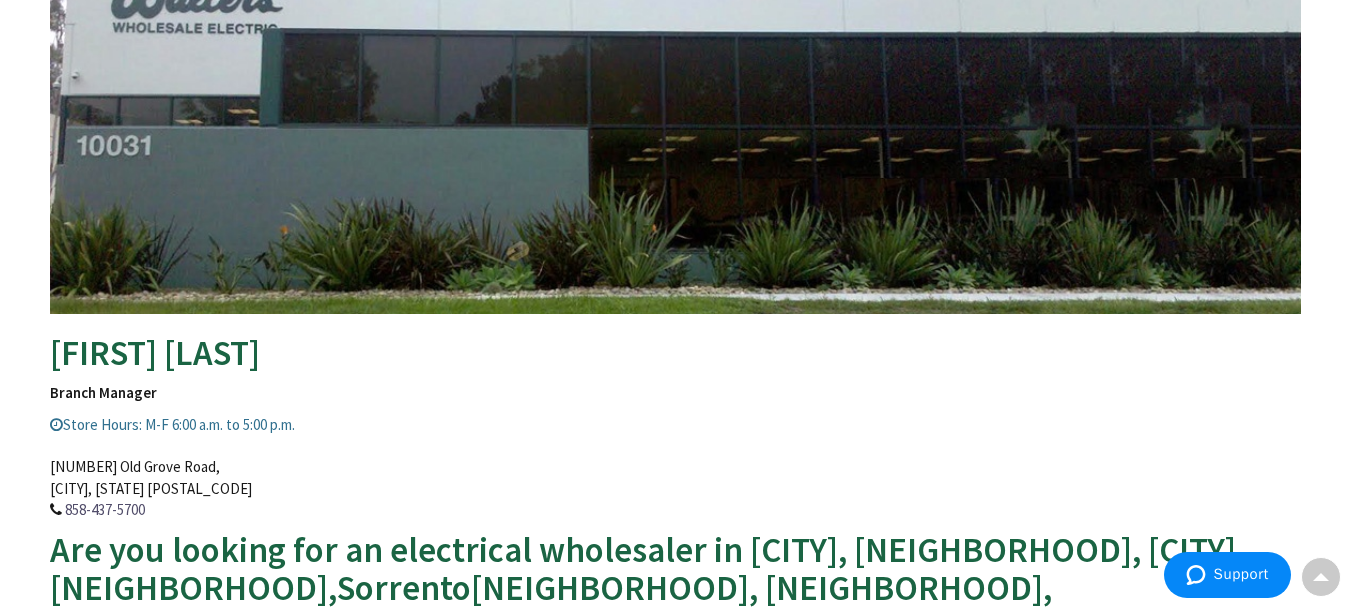 click on "San Diego / Scripps Ranch
John Berumen
Branch Manager
Store Hours: M-F 6:00 a.m. to 5:00 p.m.
10031 Old Grove Road,                      San Diego, CA 92131                       858-437-5700
Are you looking for an electrical wholesaler in San Diego, Scripps Ranch, Poway, Mira Mesa,  Sorrento  Valley, Miramar, Kearny Mesa, Clairemont, La Hoya, Lakeside, Santee, El Cajon, La Mesa, Lemon Grove, Coronado, National City, Chula Vista, Imperial Beach, Point Loma or Del Mar CA?" at bounding box center (675, 405) 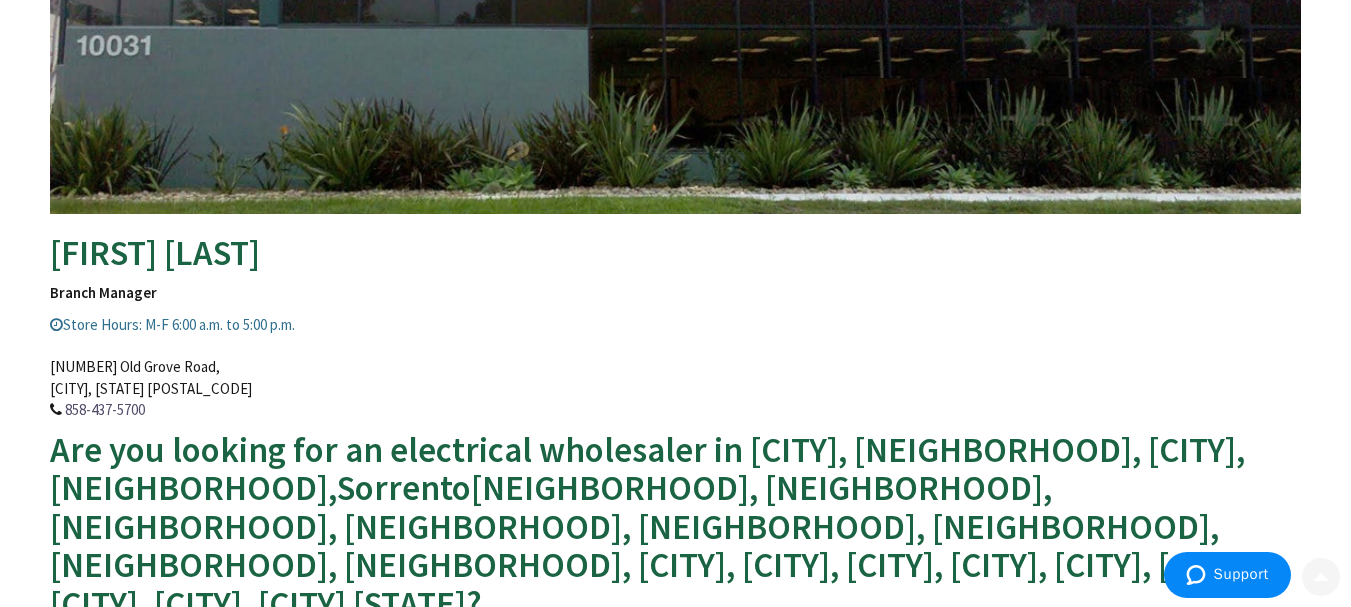 scroll, scrollTop: 585, scrollLeft: 0, axis: vertical 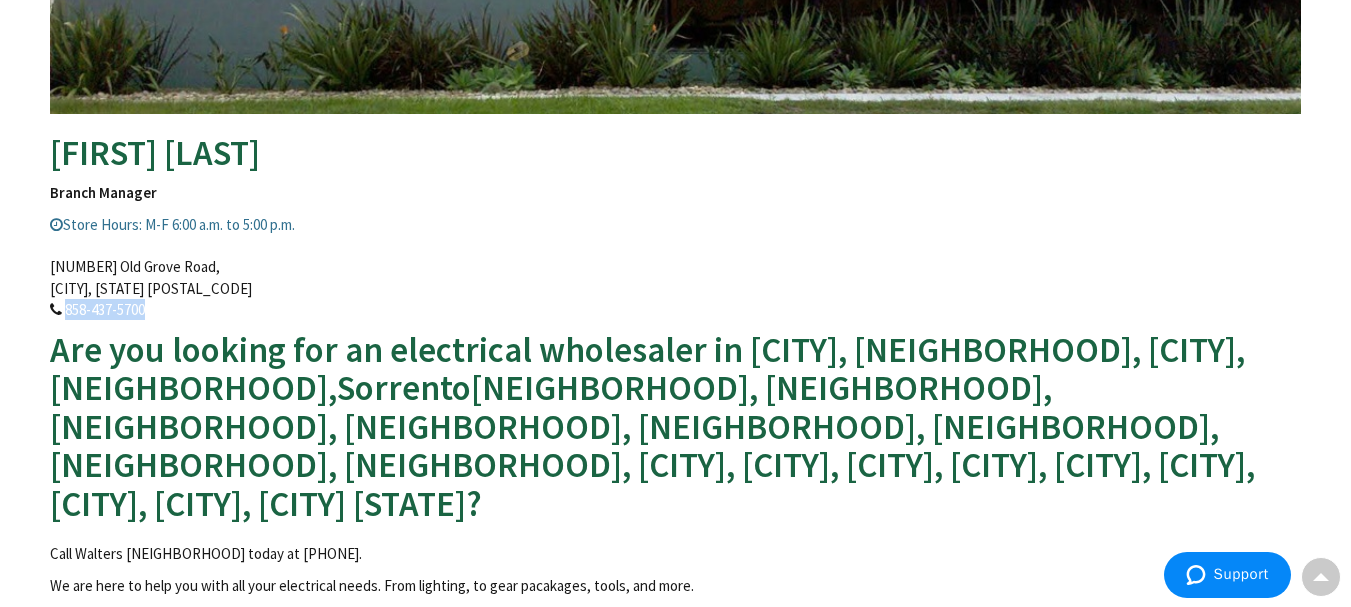 drag, startPoint x: 155, startPoint y: 316, endPoint x: 65, endPoint y: 307, distance: 90.44888 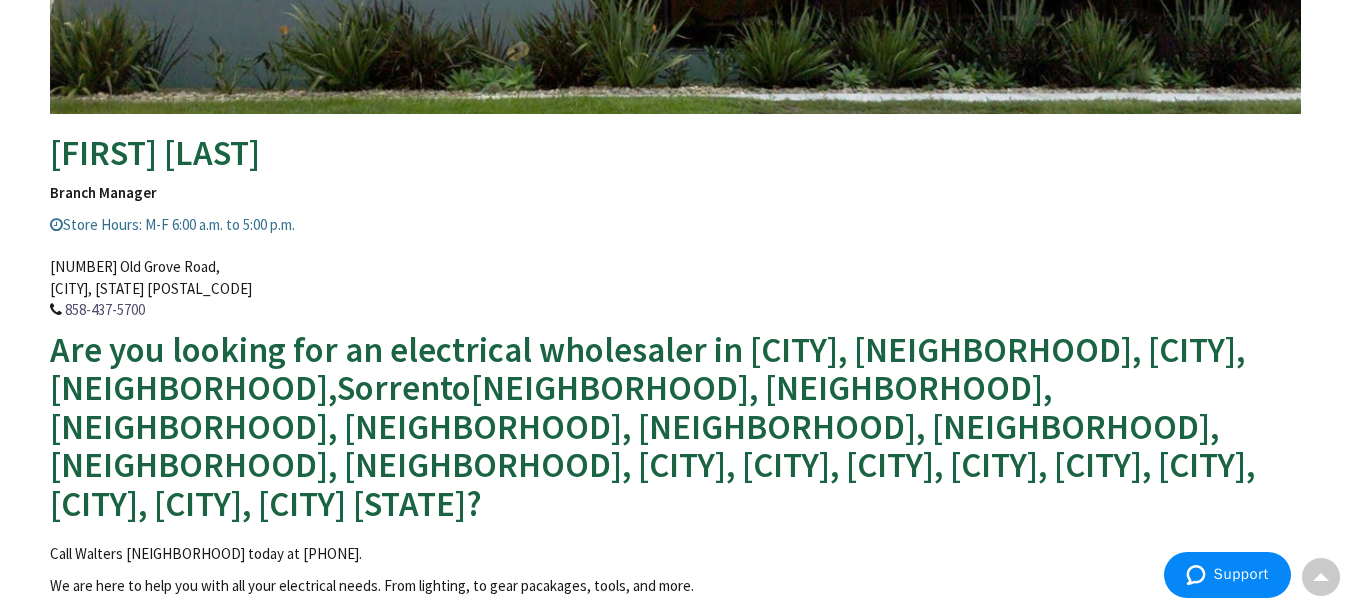 click on "San Diego / Scripps Ranch
John Berumen
Branch Manager
Store Hours: M-F 6:00 a.m. to 5:00 p.m.
10031 Old Grove Road,                      San Diego, CA 92131                       858-437-5700
Are you looking for an electrical wholesaler in San Diego, Scripps Ranch, Poway, Mira Mesa,  Sorrento  Valley, Miramar, Kearny Mesa, Clairemont, La Hoya, Lakeside, Santee, El Cajon, La Mesa, Lemon Grove, Coronado, National City, Chula Vista, Imperial Beach, Point Loma or Del Mar CA?" at bounding box center [675, 205] 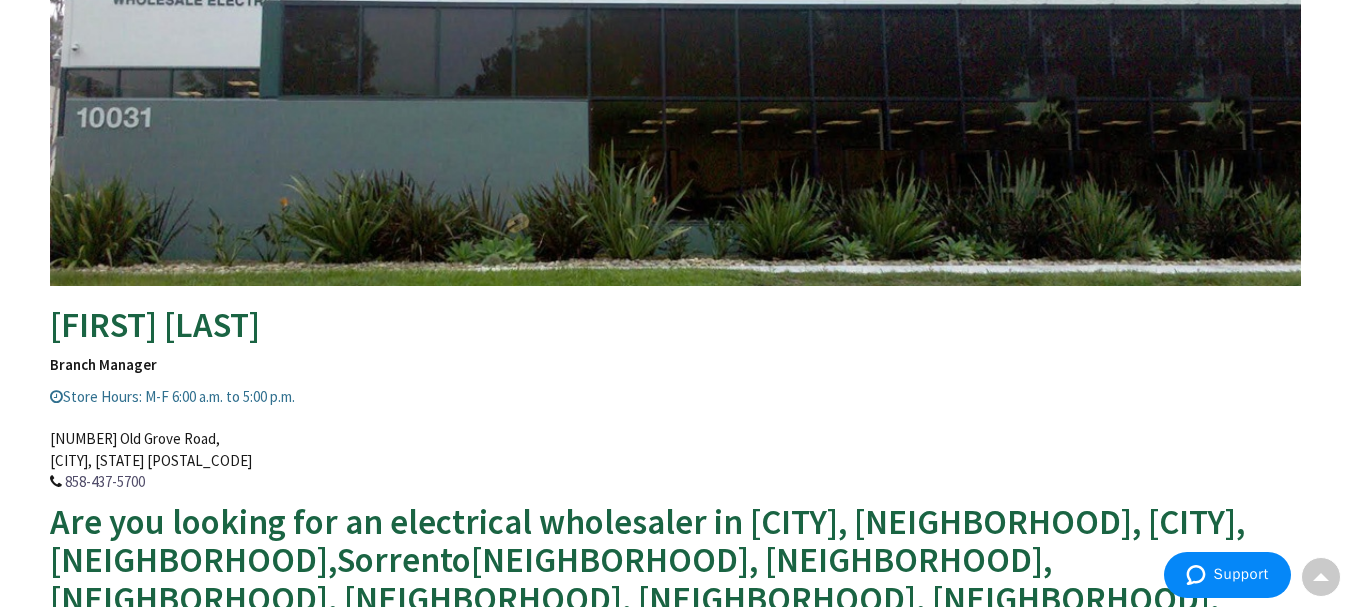 scroll, scrollTop: 313, scrollLeft: 0, axis: vertical 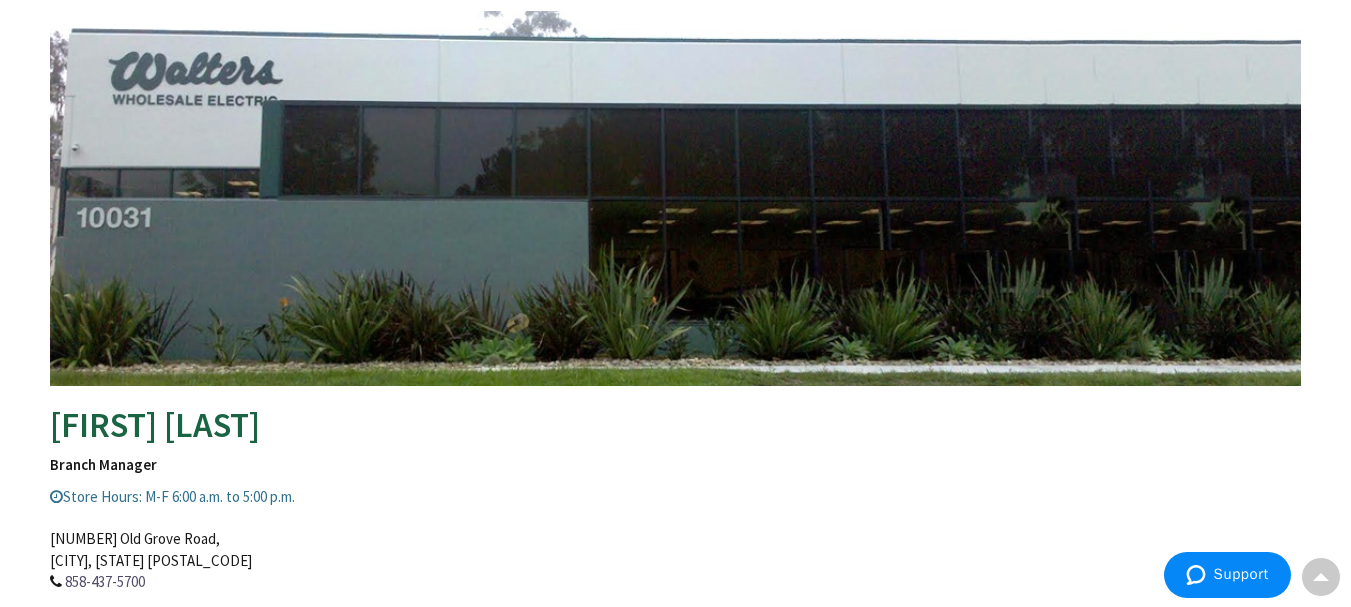 click on "San Diego / Scripps Ranch
John Berumen
Branch Manager
Store Hours: M-F 6:00 a.m. to 5:00 p.m.
10031 Old Grove Road,                      San Diego, CA 92131                       858-437-5700
Are you looking for an electrical wholesaler in San Diego, Scripps Ranch, Poway, Mira Mesa,  Sorrento  Valley, Miramar, Kearny Mesa, Clairemont, La Hoya, Lakeside, Santee, El Cajon, La Mesa, Lemon Grove, Coronado, National City, Chula Vista, Imperial Beach, Point Loma or Del Mar CA?" at bounding box center [675, 477] 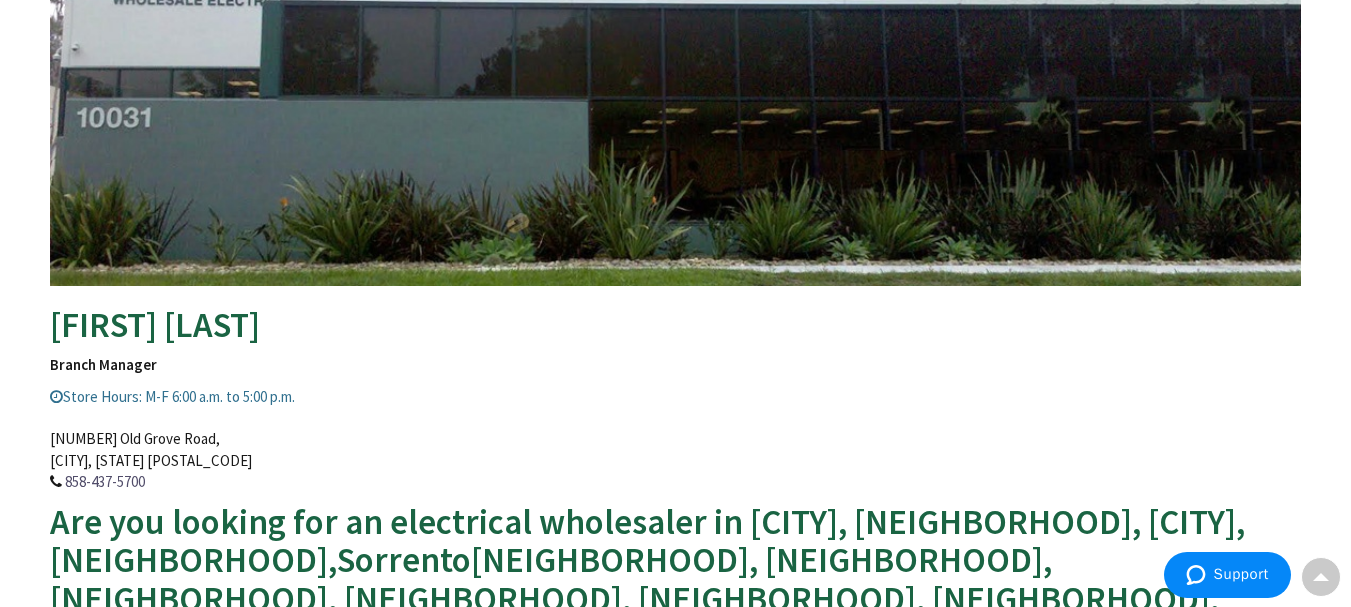 click on "San Diego / Scripps Ranch
John Berumen
Branch Manager
Store Hours: M-F 6:00 a.m. to 5:00 p.m.
10031 Old Grove Road,                      San Diego, CA 92131                       858-437-5700
Are you looking for an electrical wholesaler in San Diego, Scripps Ranch, Poway, Mira Mesa,  Sorrento  Valley, Miramar, Kearny Mesa, Clairemont, La Hoya, Lakeside, Santee, El Cajon, La Mesa, Lemon Grove, Coronado, National City, Chula Vista, Imperial Beach, Point Loma or Del Mar CA?" at bounding box center (675, 377) 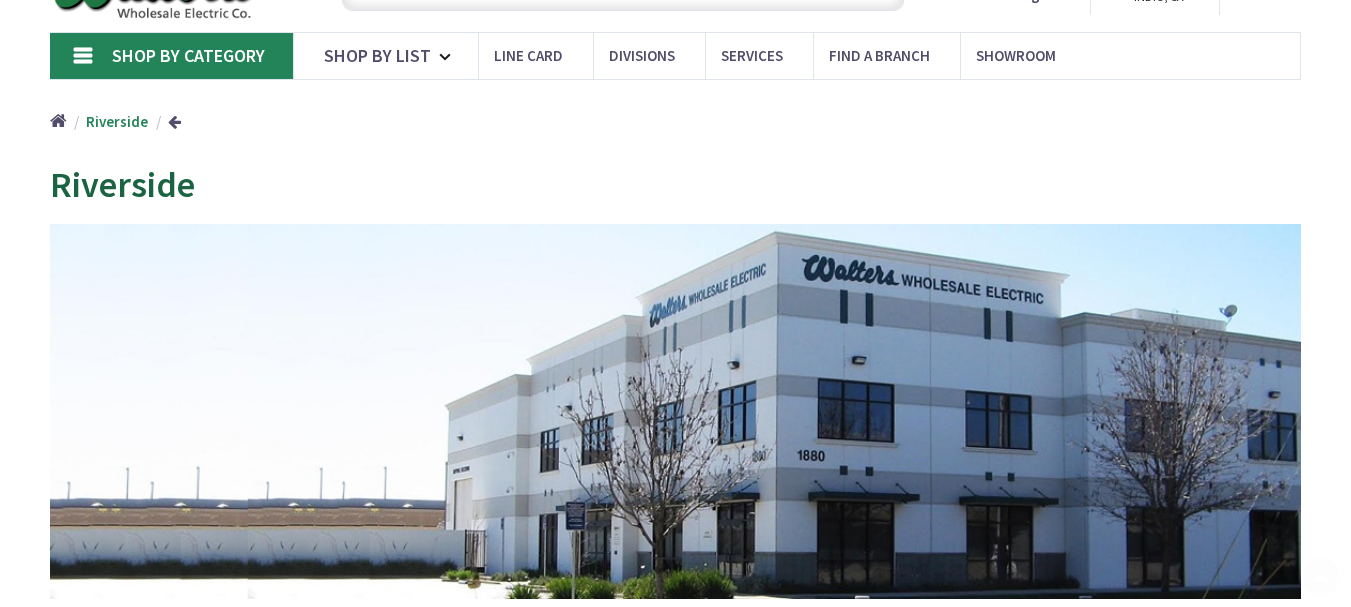 scroll, scrollTop: 400, scrollLeft: 0, axis: vertical 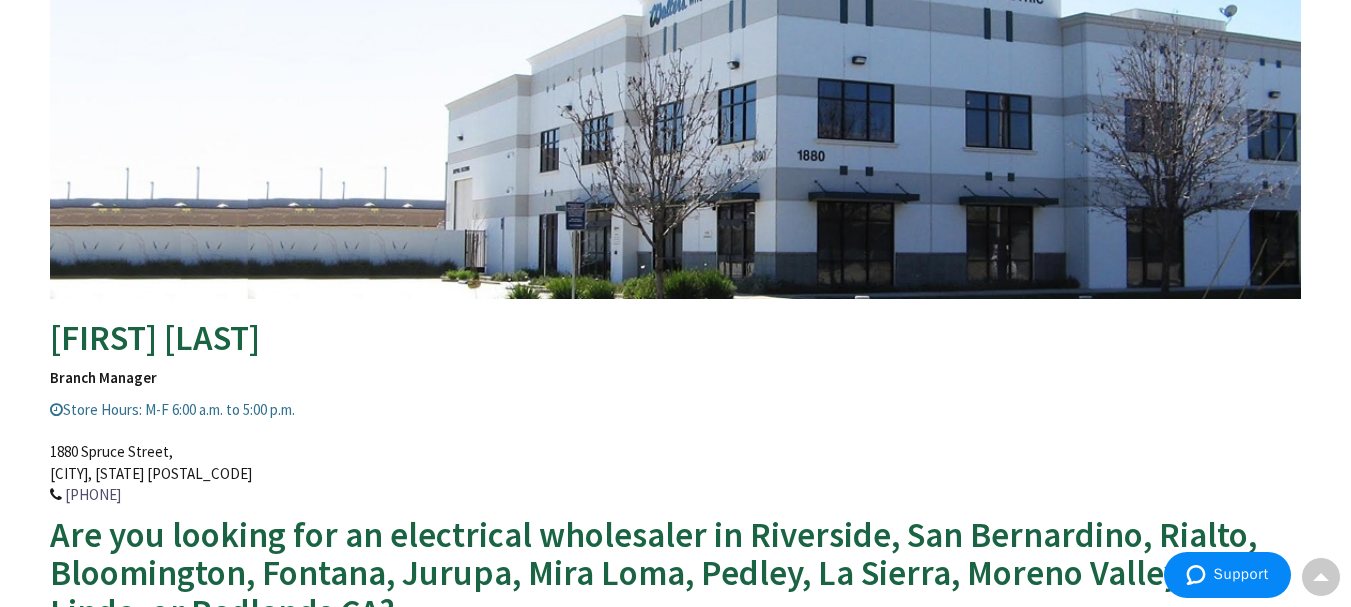 drag, startPoint x: 157, startPoint y: 491, endPoint x: 54, endPoint y: 491, distance: 103 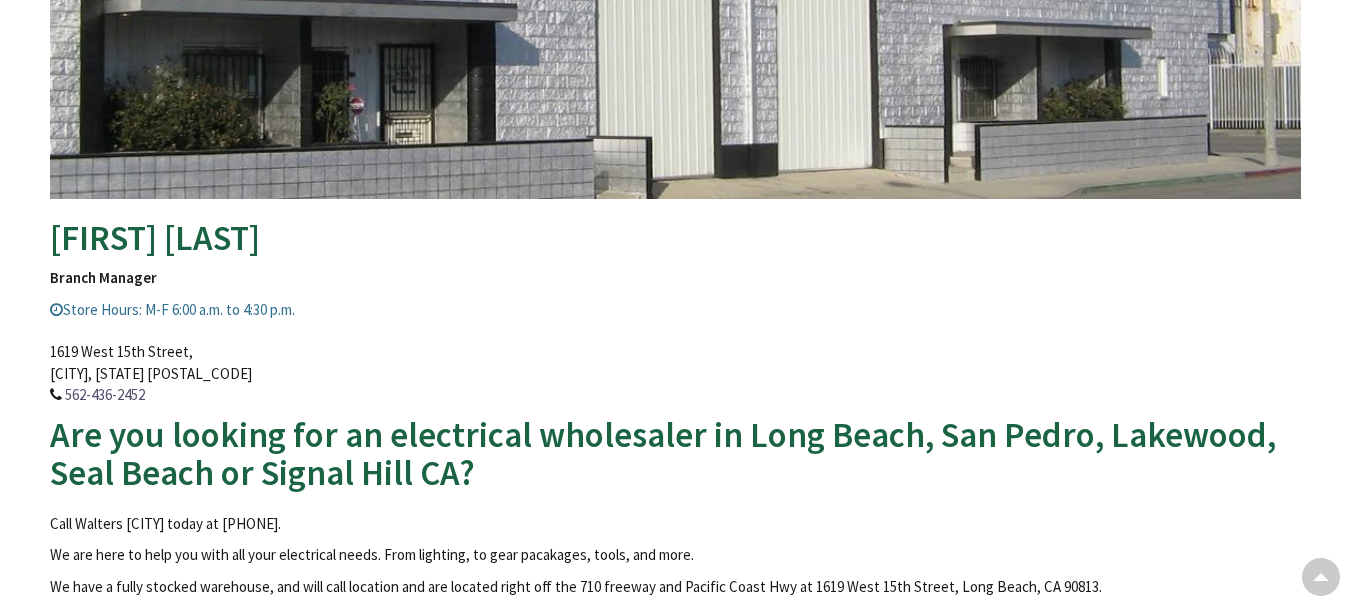 scroll, scrollTop: 500, scrollLeft: 0, axis: vertical 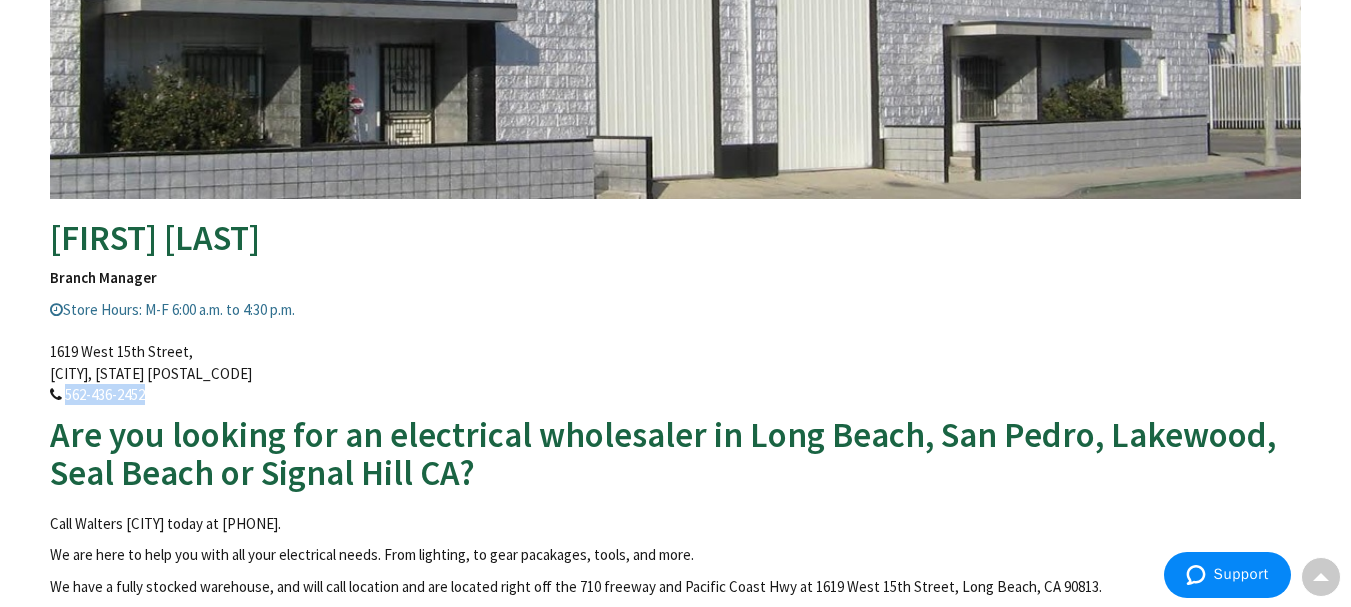 drag, startPoint x: 155, startPoint y: 398, endPoint x: 64, endPoint y: 398, distance: 91 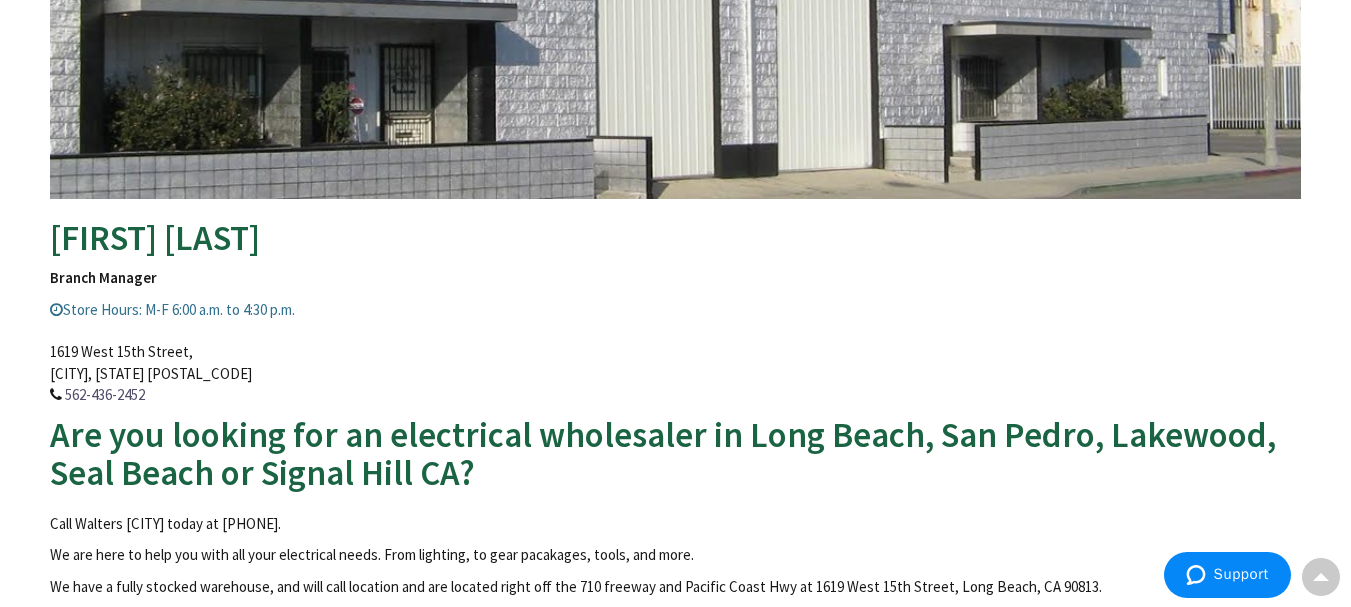 click on "Long Beach
Francisco Pina
Branch Manager
Store Hours: M-F 6:00 a.m. to 4:30 p.m.
1619 West 15th Street,                      Long Beach, CA 90813                       562-436-2452
Are you looking for an electrical wholesaler in Long Beach, San Pedro, Lakewood, Seal Beach or Signal Hill CA?
Call Walters Long Beach today at 562-436-2452.
We are here to help you with all your electrical needs. From lighting, to gear pacakages, tools, and more." at bounding box center [675, 222] 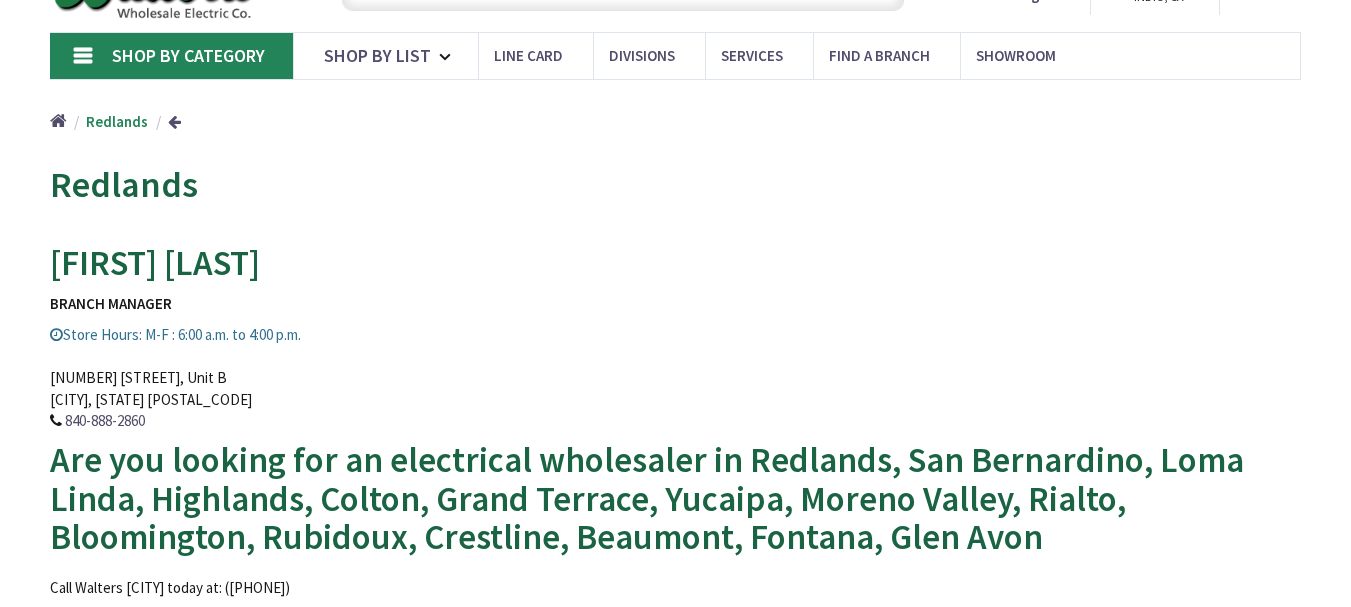 scroll, scrollTop: 100, scrollLeft: 0, axis: vertical 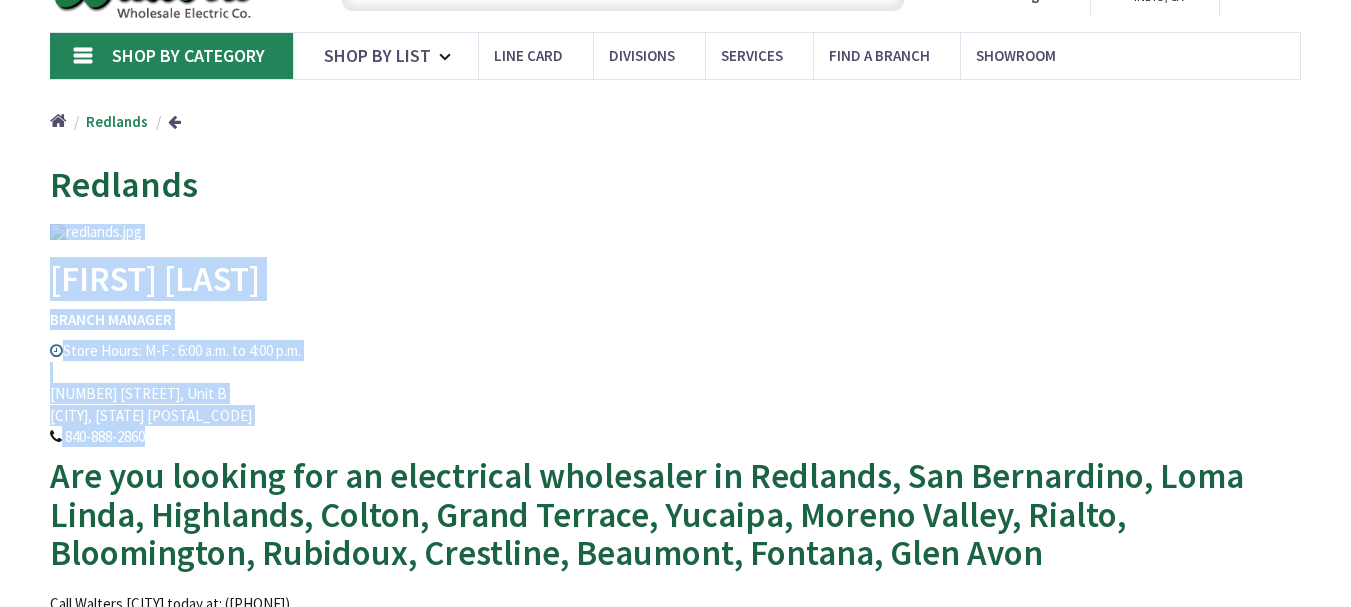 drag, startPoint x: 151, startPoint y: 425, endPoint x: 86, endPoint y: 416, distance: 65.62012 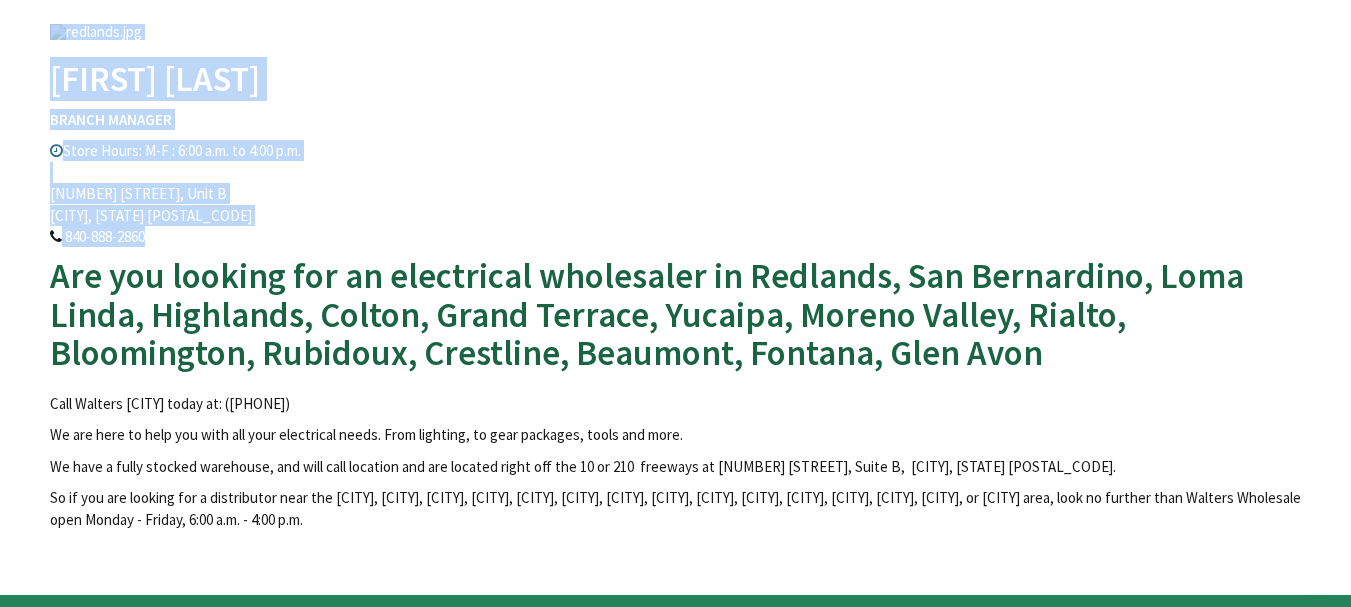 scroll, scrollTop: 400, scrollLeft: 0, axis: vertical 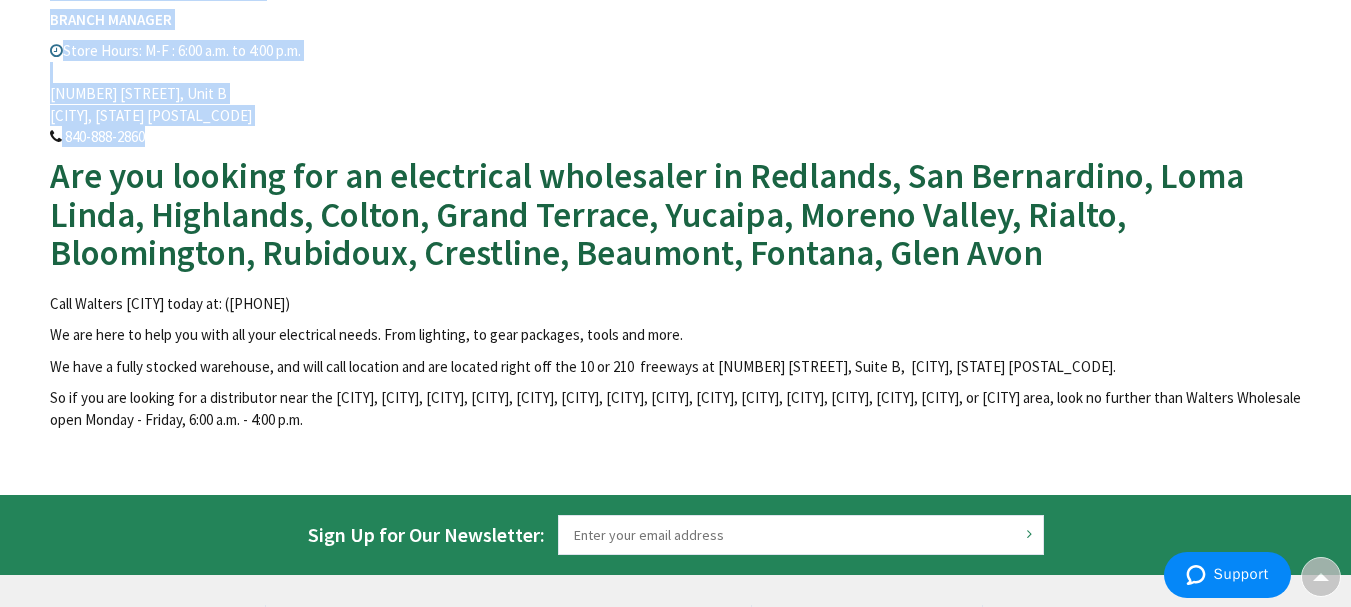 click on "Angelo Mollo
BRANCH MANAGER
Store Hours: M-F : 6:00 a.m. to 4:00 p.m.
1280 Research Dr.,  Unit B                     Redlands, CA  92374                       840-888-2860
Are you looking for an electrical wholesaler in Redlands, San Bernardino, Loma Linda, Highlands, Colton, Grand Terrace, Yucaipa, Moreno Valley, Rialto, Bloomington, Rubidoux, Crestline, Beaumont, Fontana, Glen Avon
Call Walters Redlands today at: (840) 888-2860
We are here to help you with all your electrical needs. From lighting, to gear packages, tools and more.
We have a fully stocked warehouse, and will call location and are located right off the 10 or 210  freeways at 1280 research drive, Suite B,  Redlands, CA 92374." at bounding box center (675, 177) 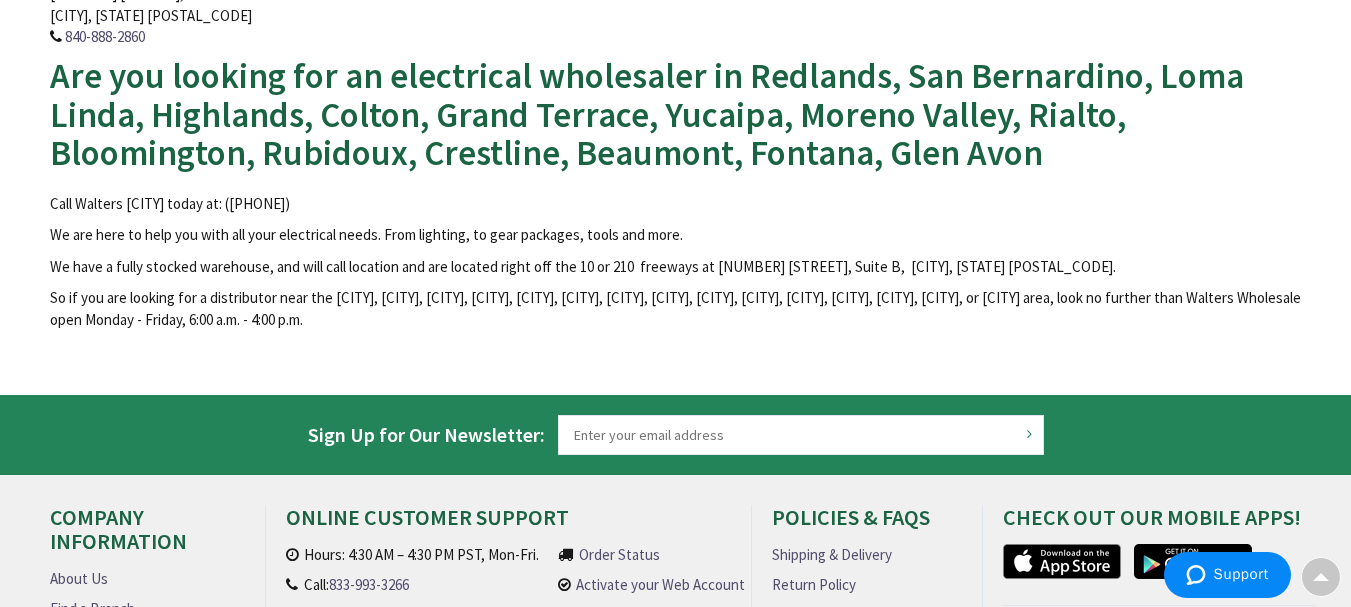 scroll, scrollTop: 600, scrollLeft: 0, axis: vertical 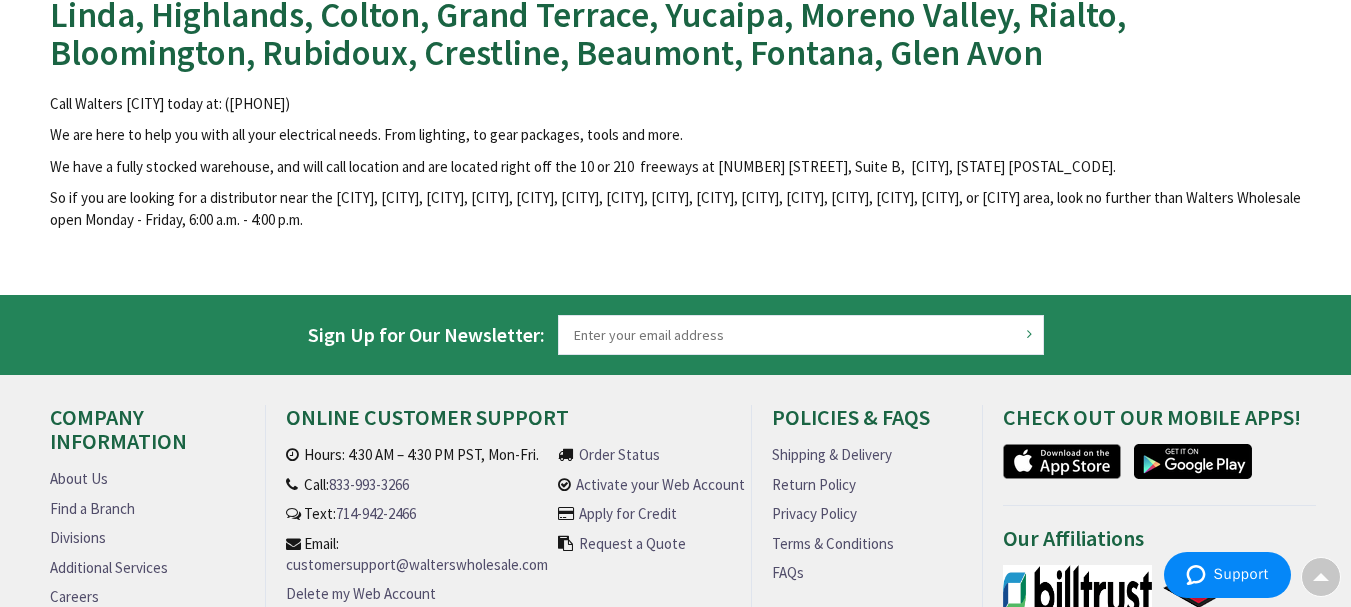 drag, startPoint x: 154, startPoint y: 371, endPoint x: 64, endPoint y: 368, distance: 90.04999 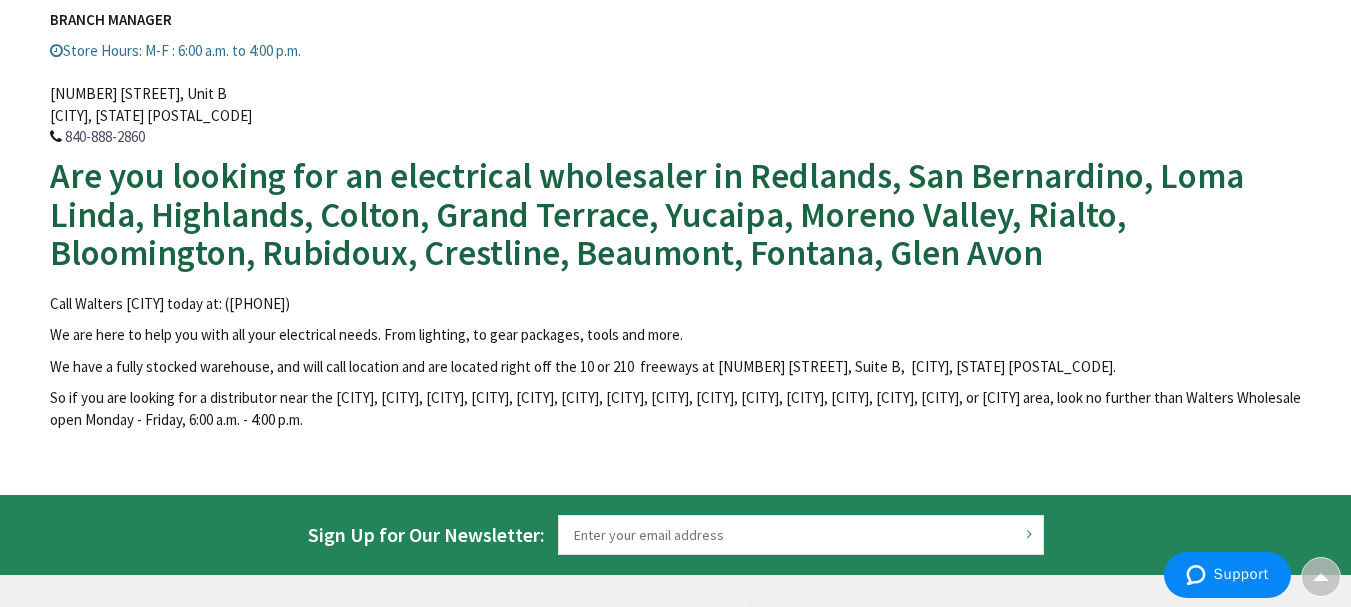 scroll, scrollTop: 500, scrollLeft: 0, axis: vertical 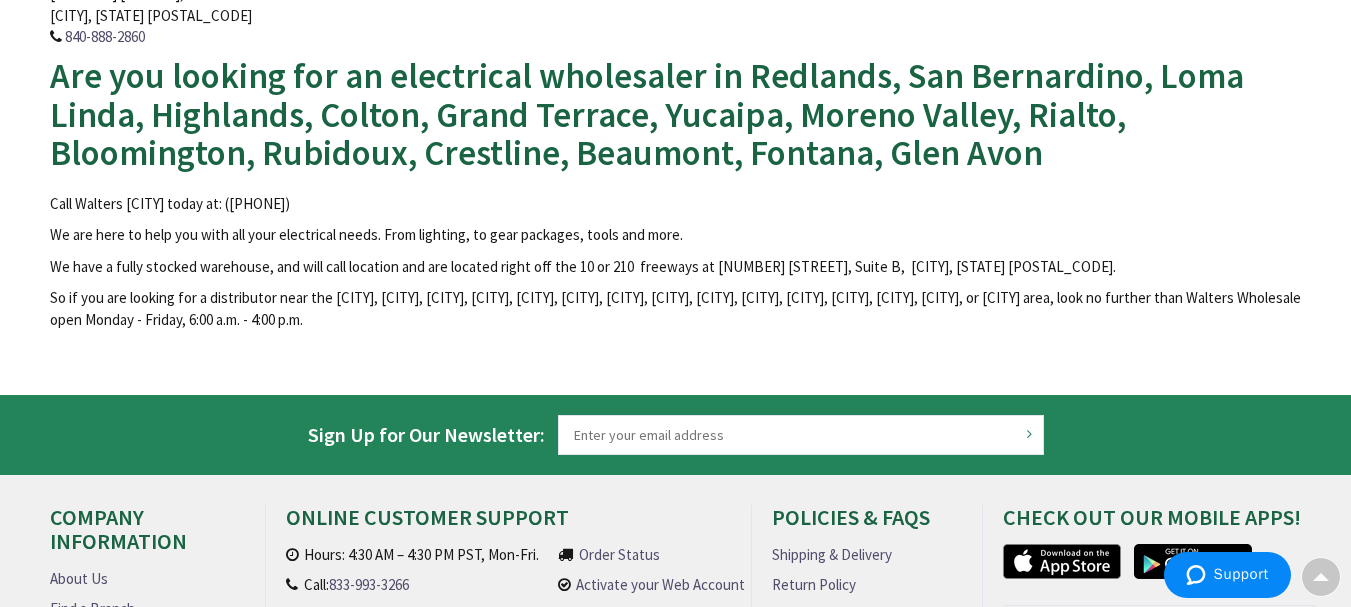 drag, startPoint x: 2, startPoint y: 347, endPoint x: 212, endPoint y: 130, distance: 301.97516 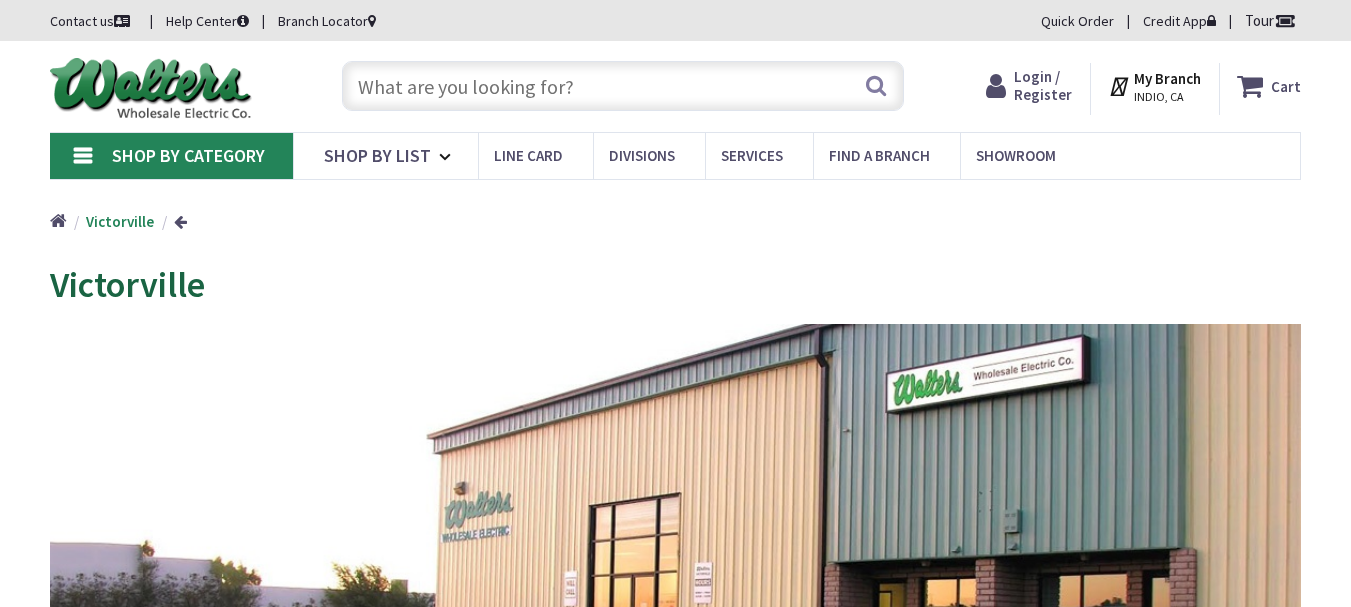 scroll, scrollTop: 0, scrollLeft: 0, axis: both 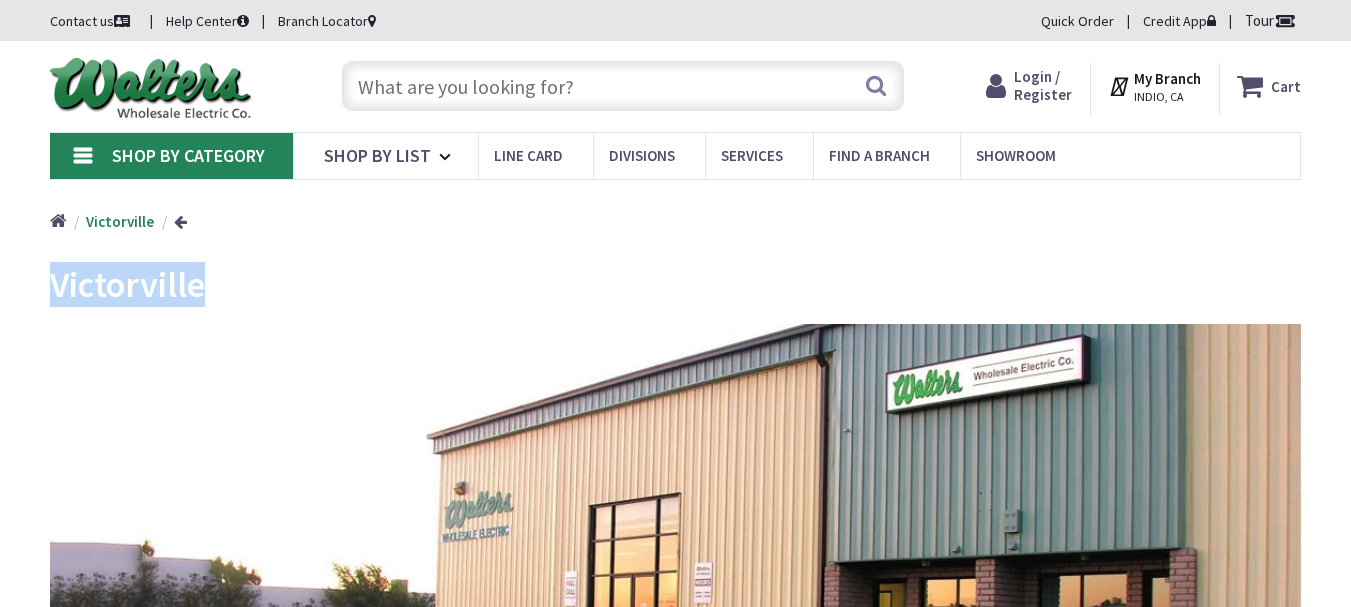 drag, startPoint x: 227, startPoint y: 290, endPoint x: 37, endPoint y: 281, distance: 190.21304 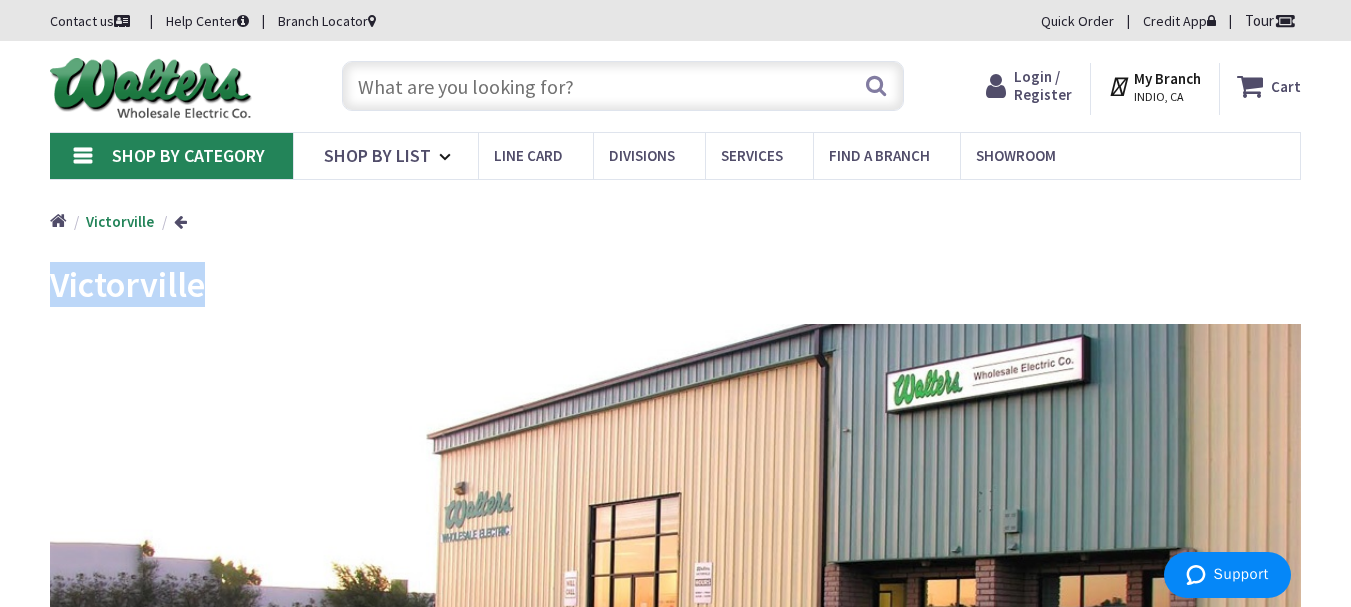 copy on "Victorville" 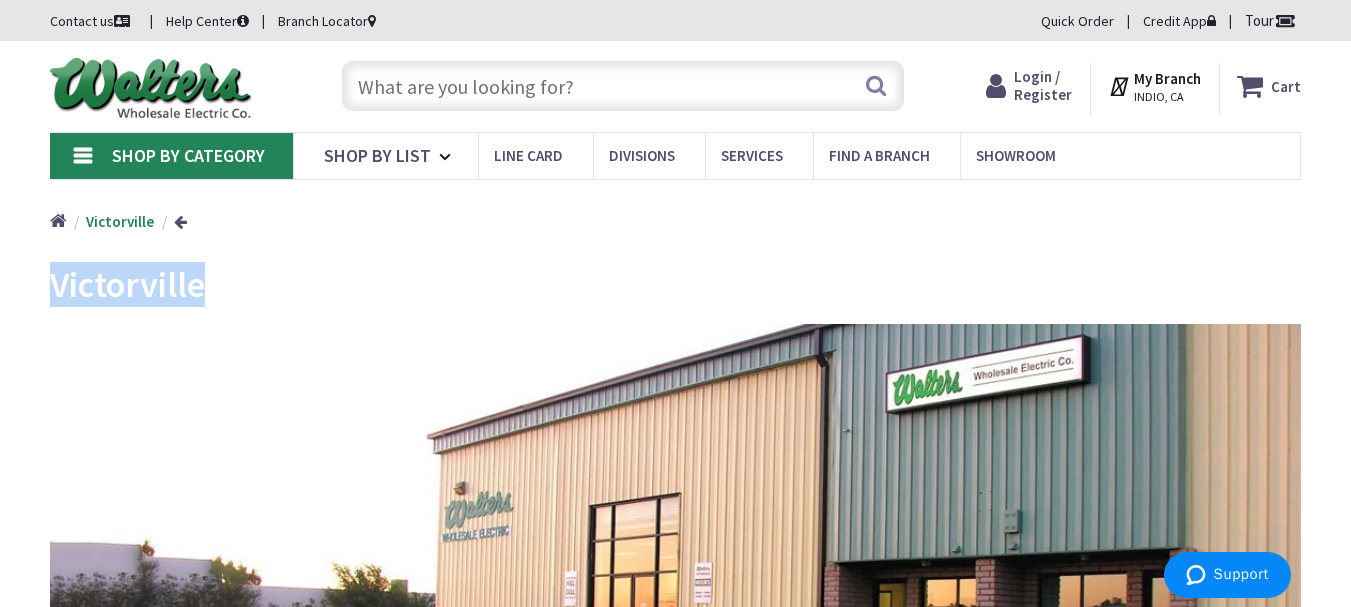 scroll, scrollTop: 300, scrollLeft: 0, axis: vertical 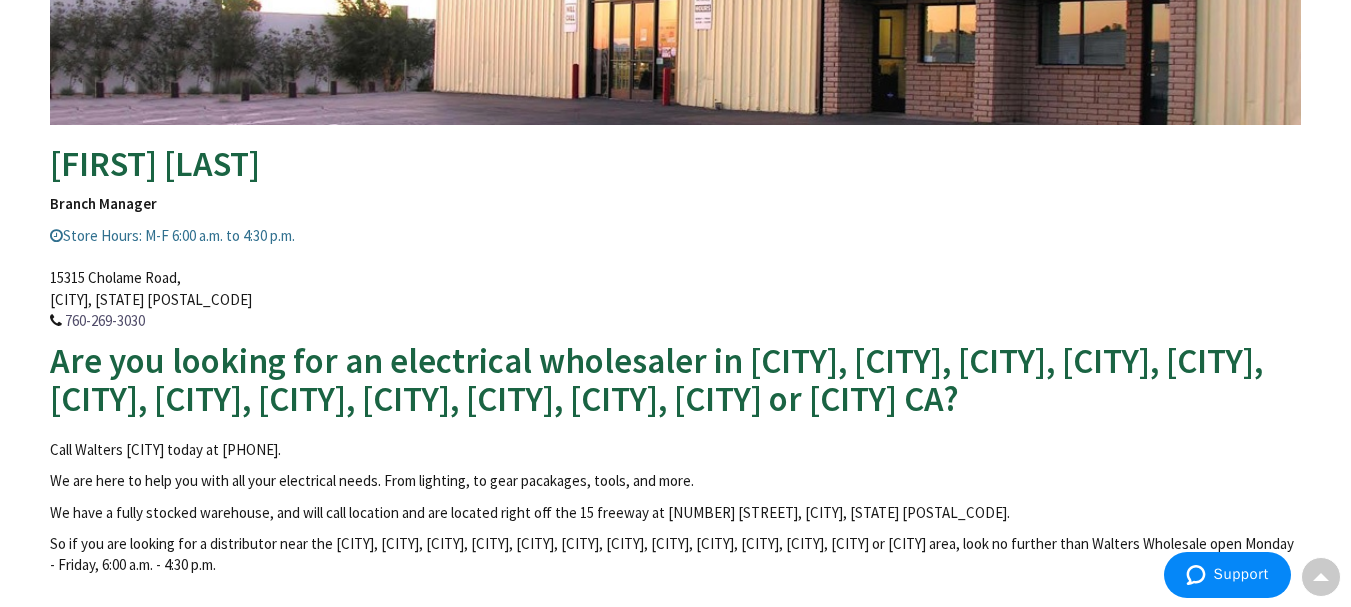 click on "[CITY]
[FIRST] [LAST]
[TITLE]
Store Hours: M-F 6:00 a.m. to 4:30 p.m.
[NUMBER] [STREET],                      [CITY], [STATE] [POSTAL_CODE]                       [PHONE]
Are you looking for an electrical wholesaler in [CITY], [CITY], [CITY], [CITY], [CITY], [CITY], [CITY], [CITY], [CITY], [CITY], [CITY], [CITY] or [CITY] CA?
Call Walters [CITY] today at [PHONE]." at bounding box center [675, 158] 